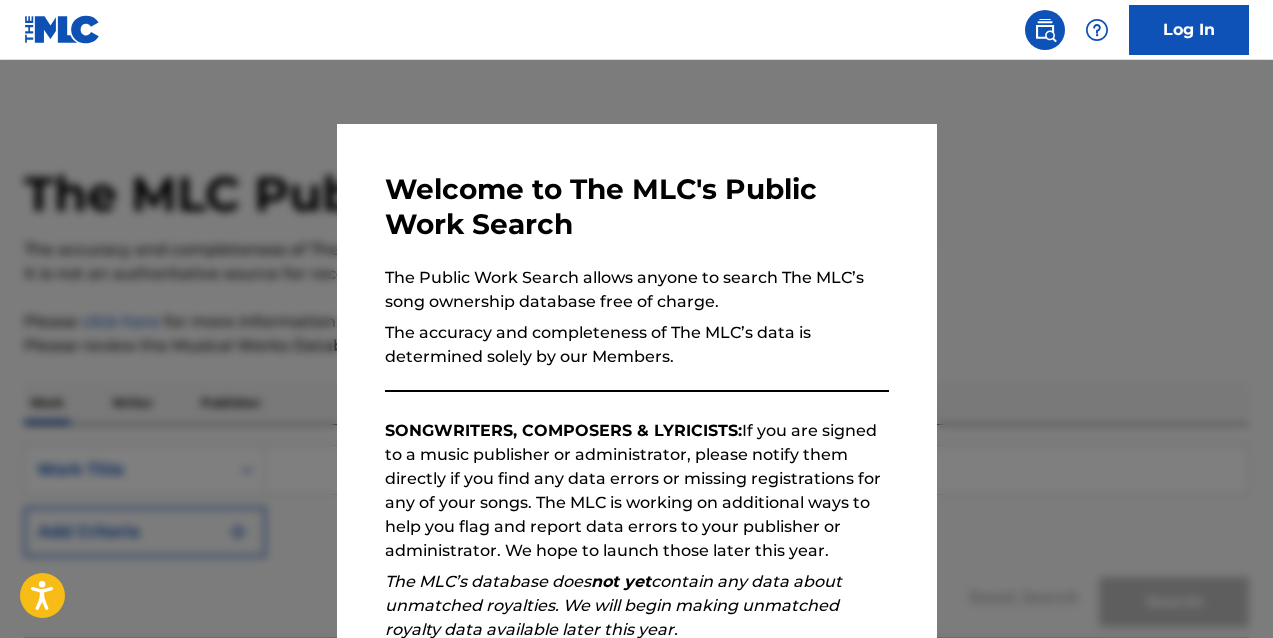 scroll, scrollTop: 61, scrollLeft: 0, axis: vertical 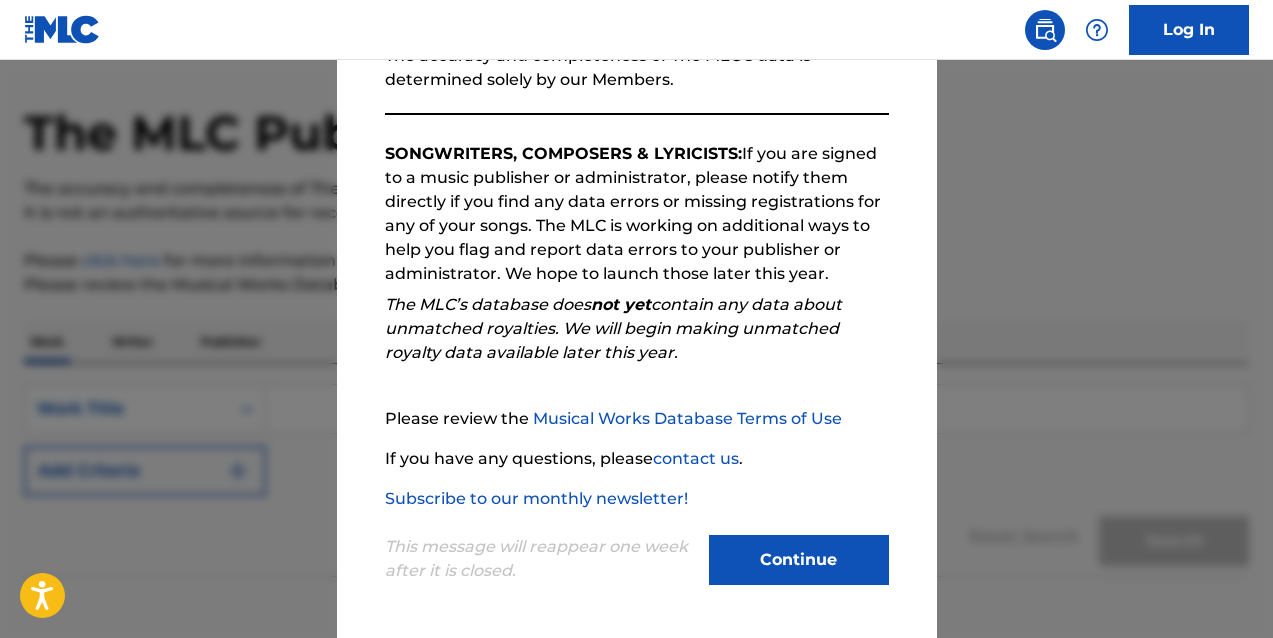 click on "Continue" at bounding box center (799, 560) 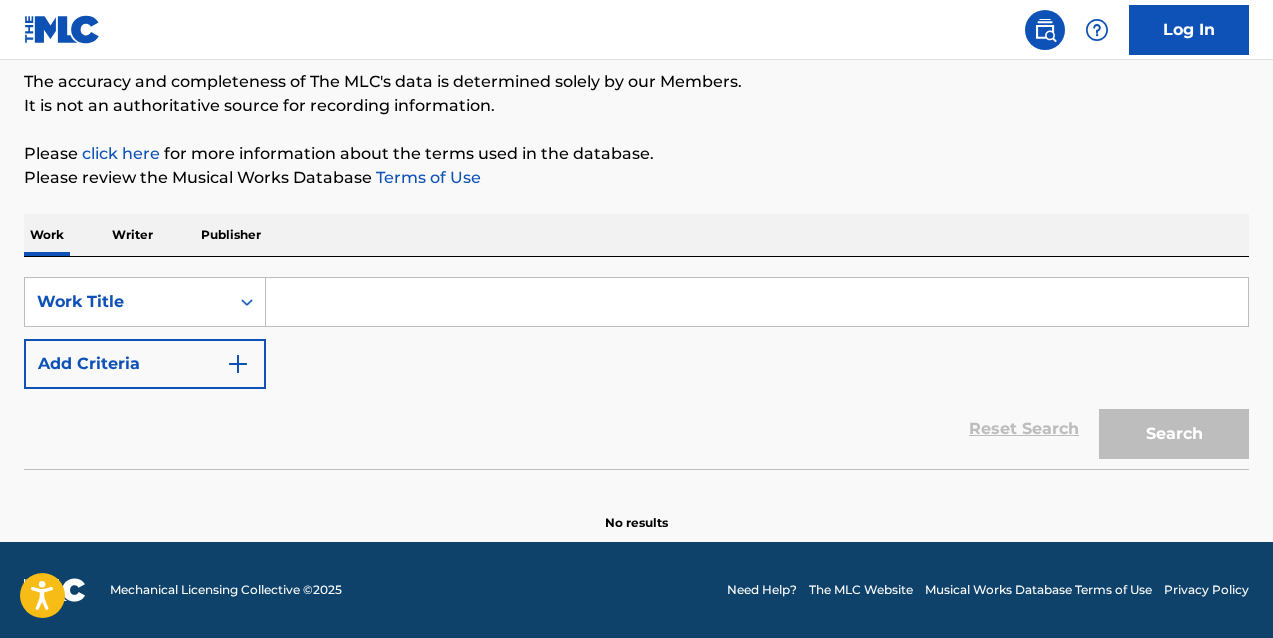 scroll, scrollTop: 168, scrollLeft: 0, axis: vertical 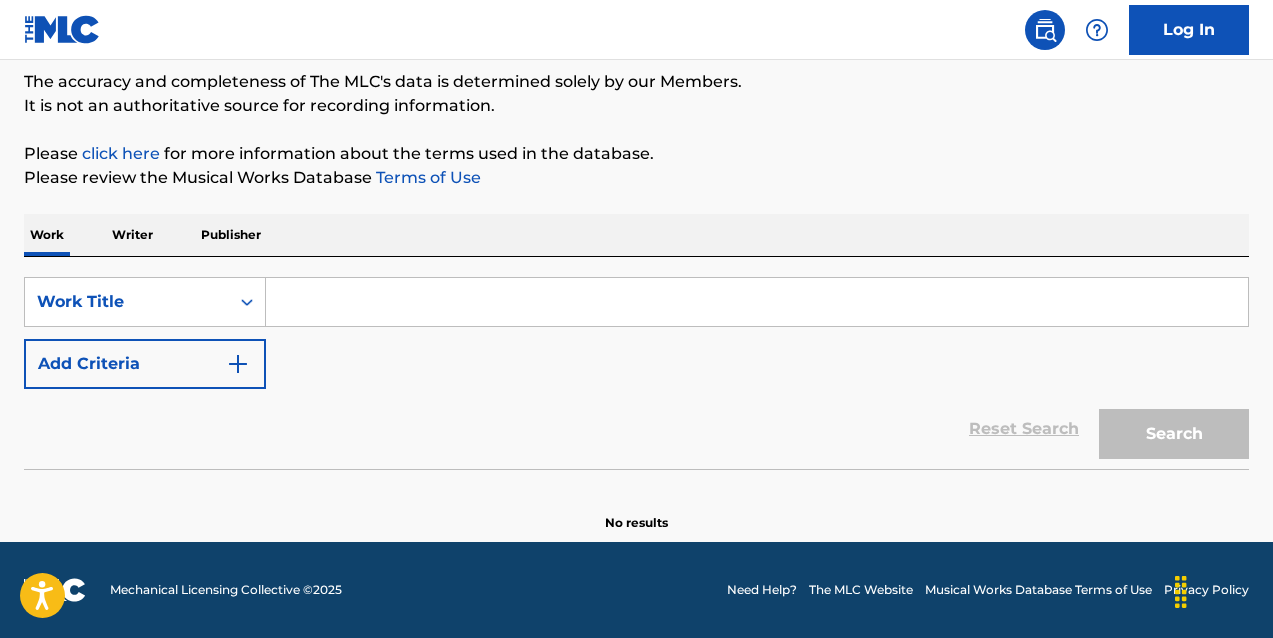 click at bounding box center (757, 302) 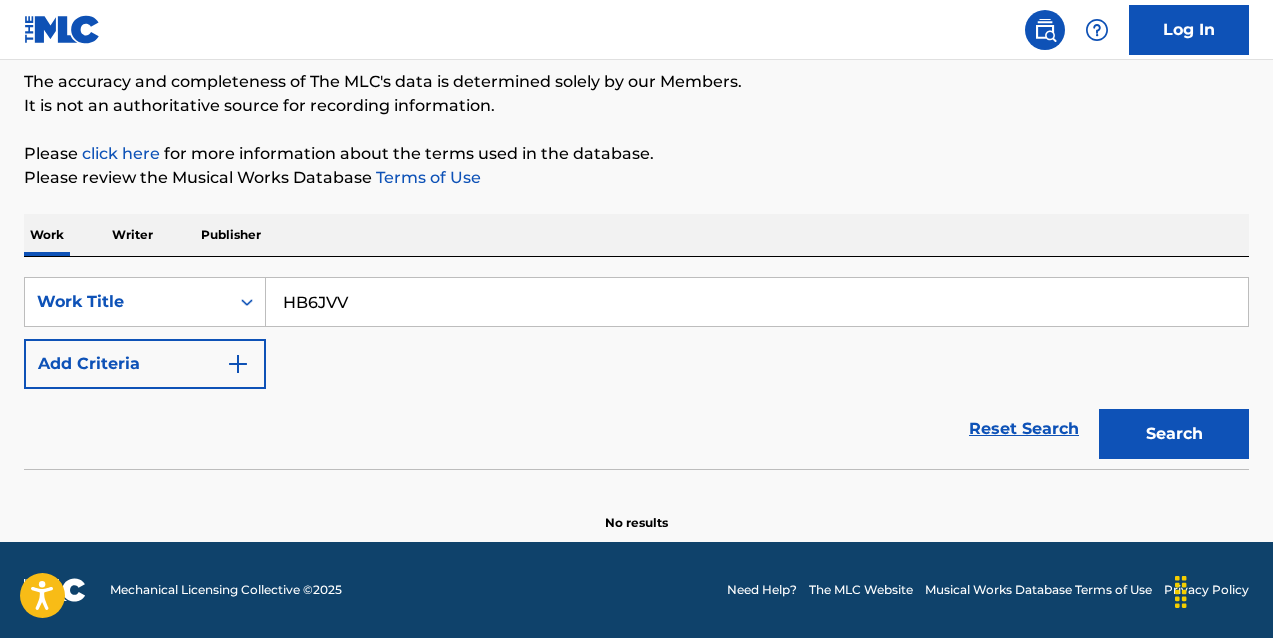 click on "Search" at bounding box center [1174, 434] 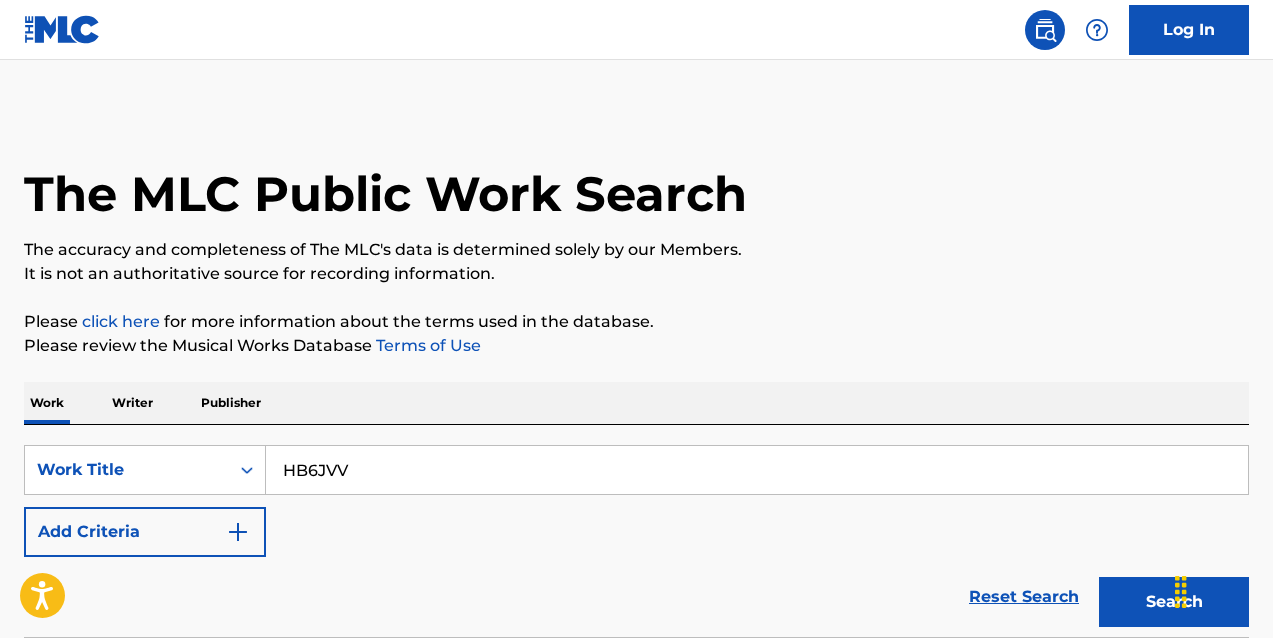 scroll, scrollTop: 0, scrollLeft: 0, axis: both 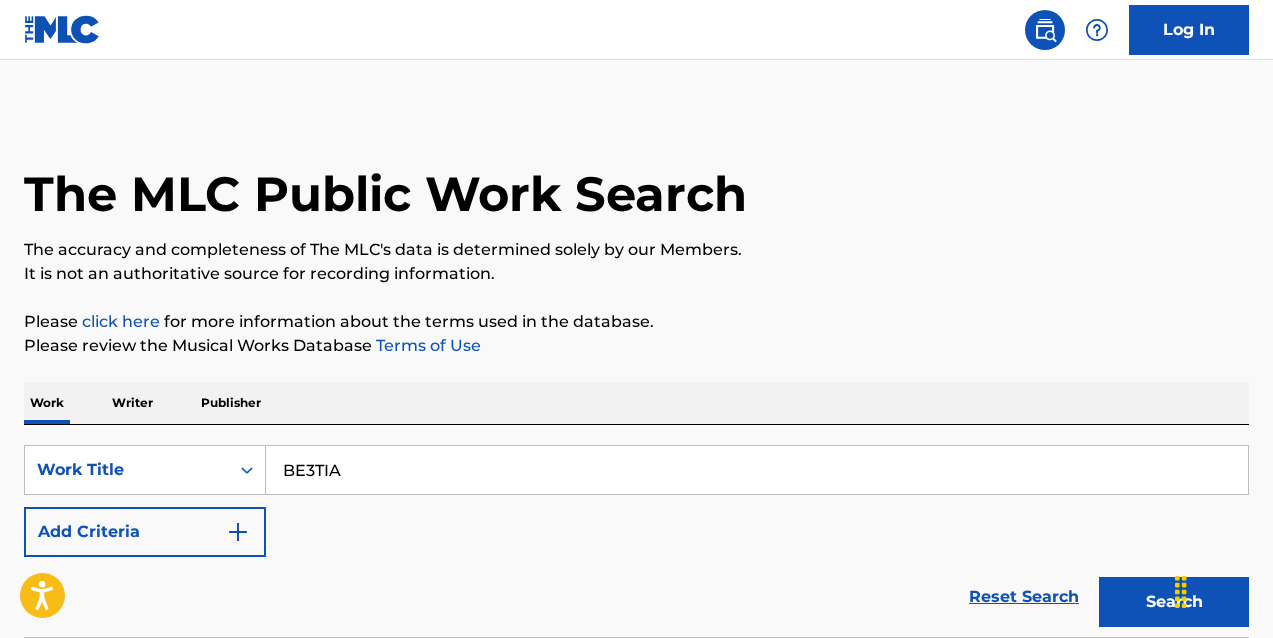 type on "BE3TIA" 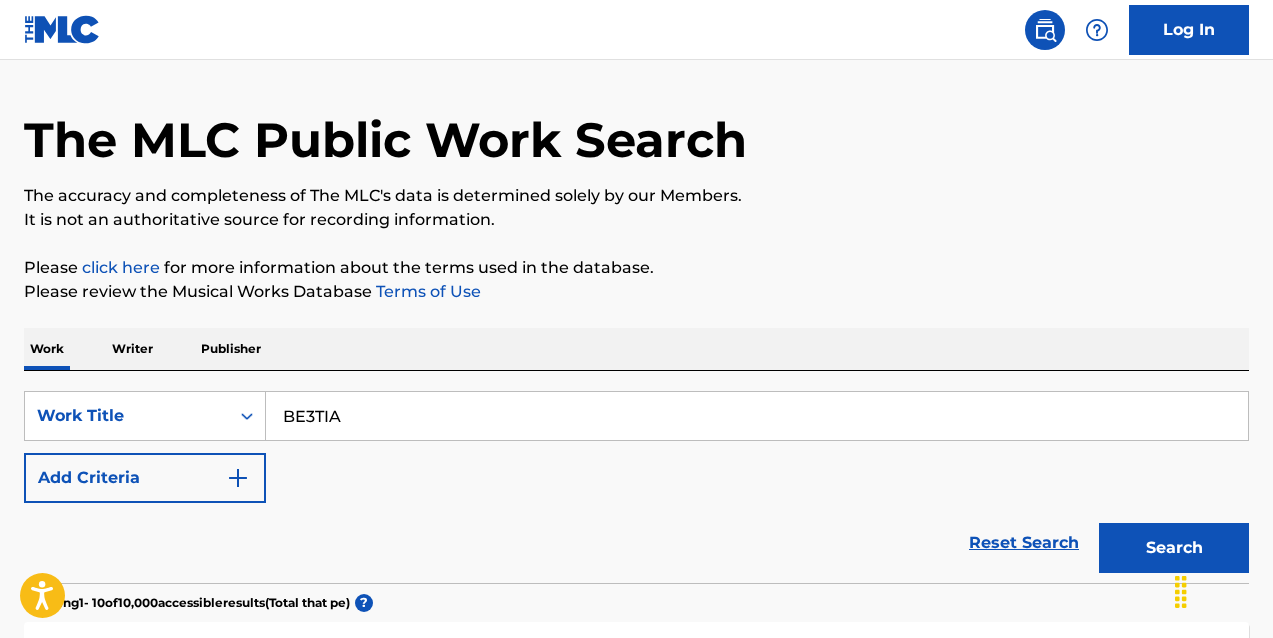 scroll, scrollTop: 0, scrollLeft: 0, axis: both 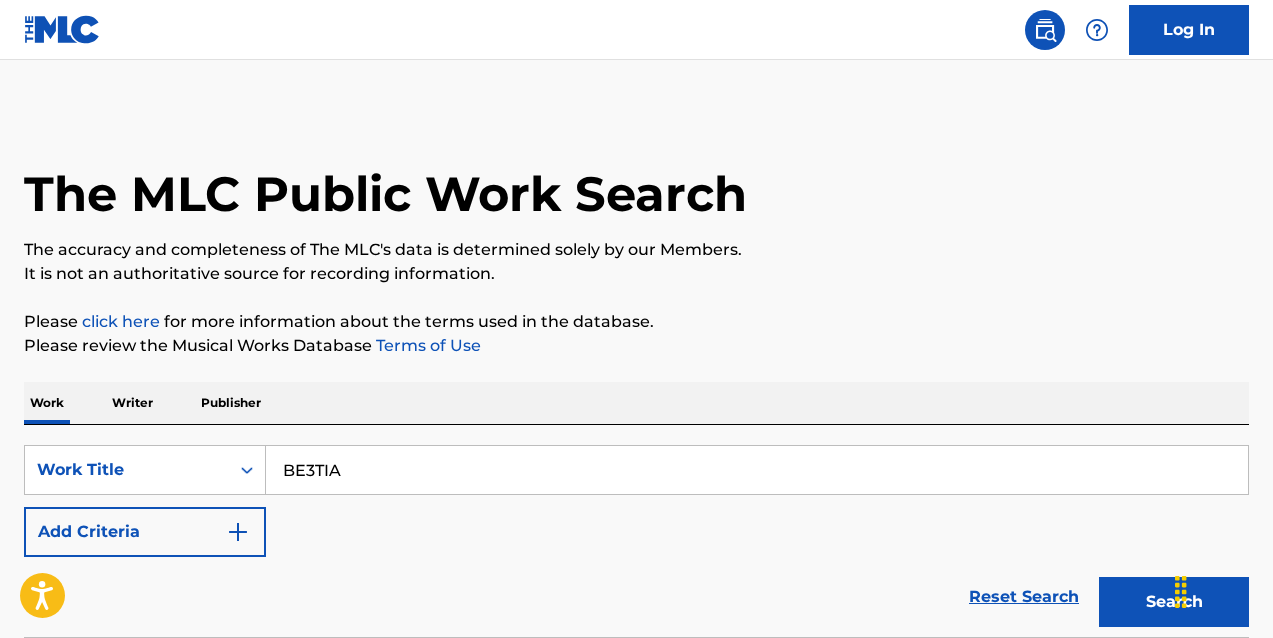 click on "Log In" at bounding box center [1189, 30] 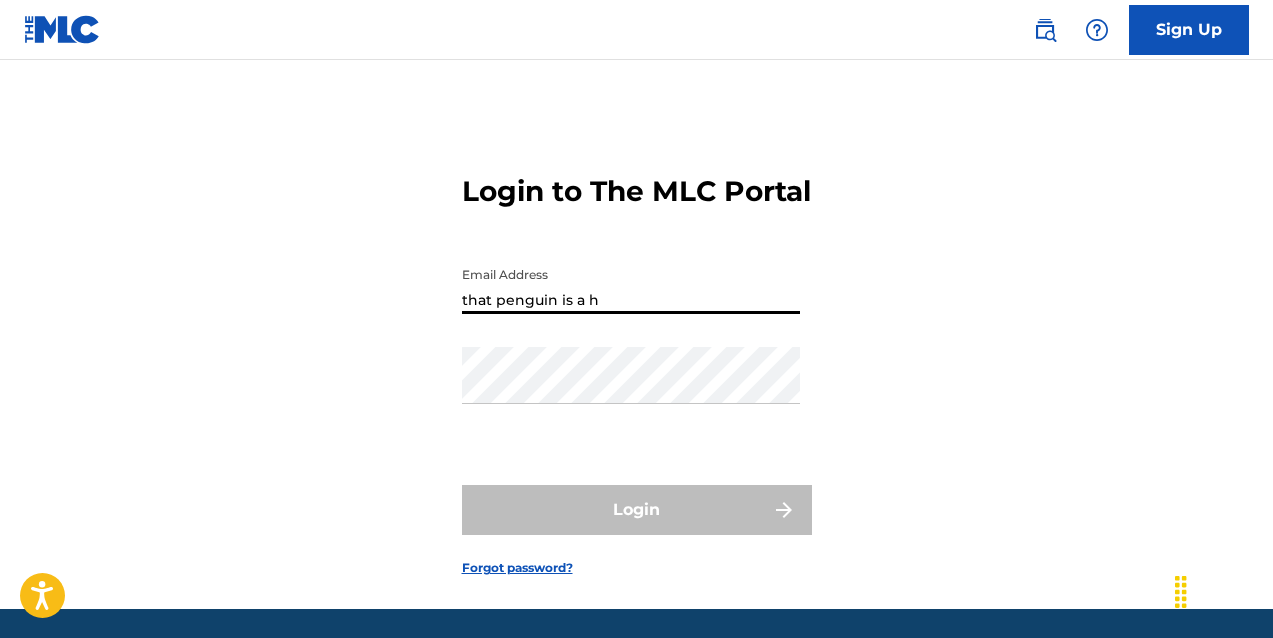 type on "that penguin is a h" 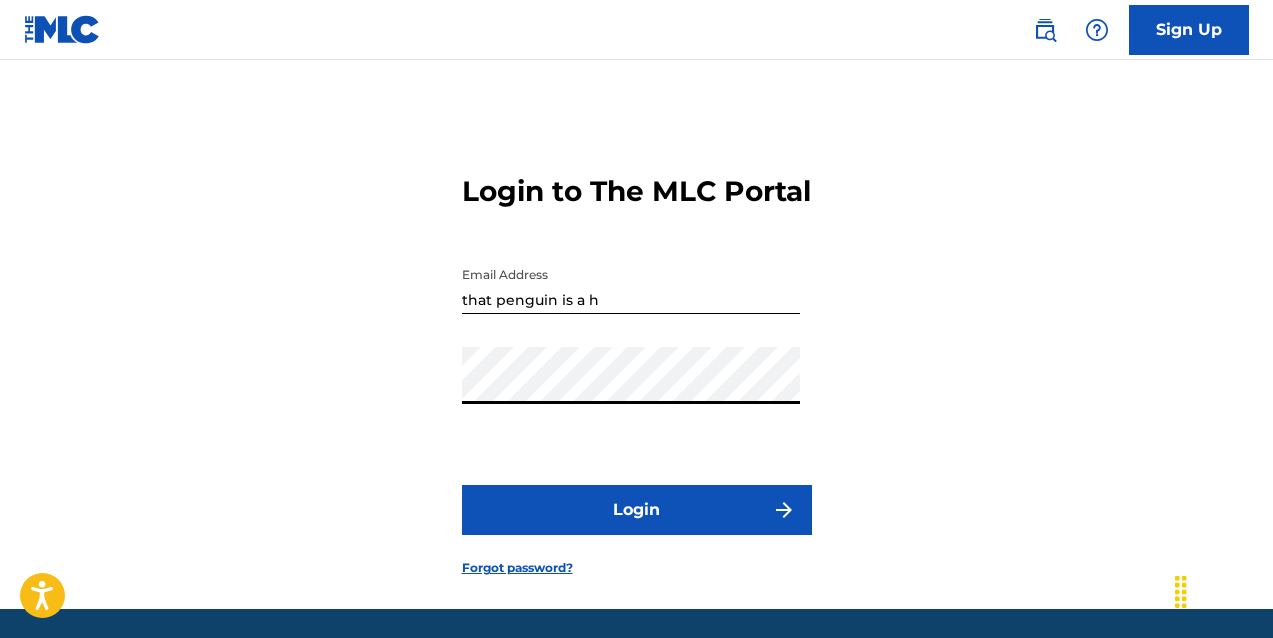 click on "Login" at bounding box center (637, 510) 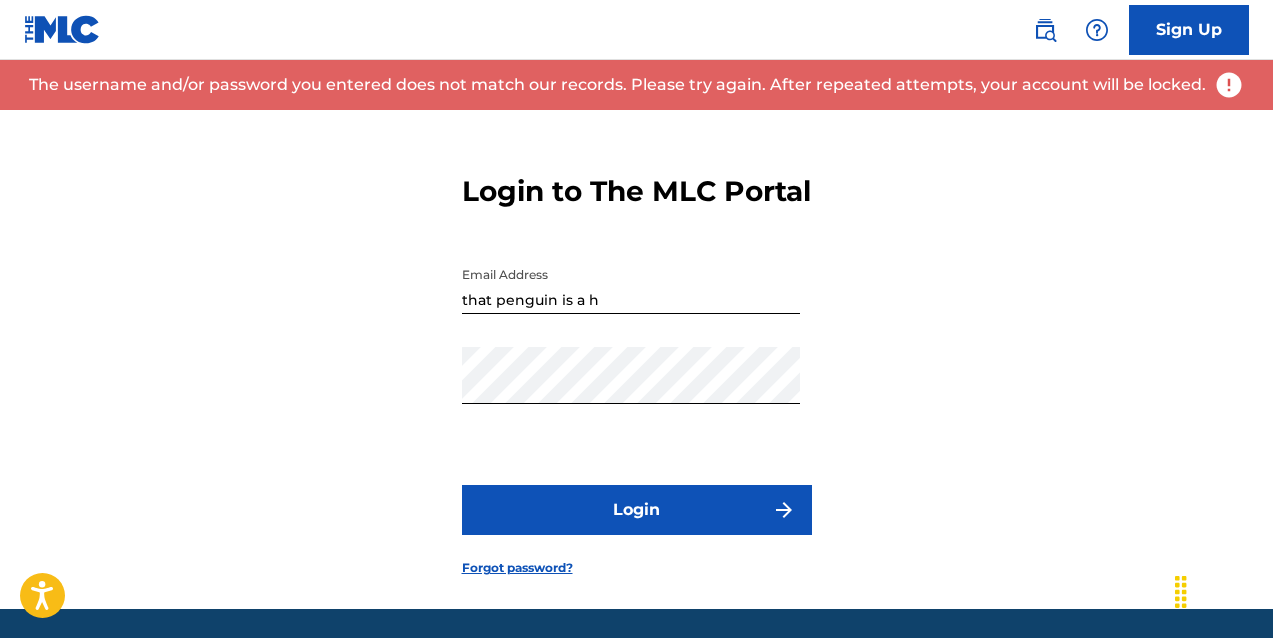 click on "that penguin is a home" at bounding box center (636, 359) 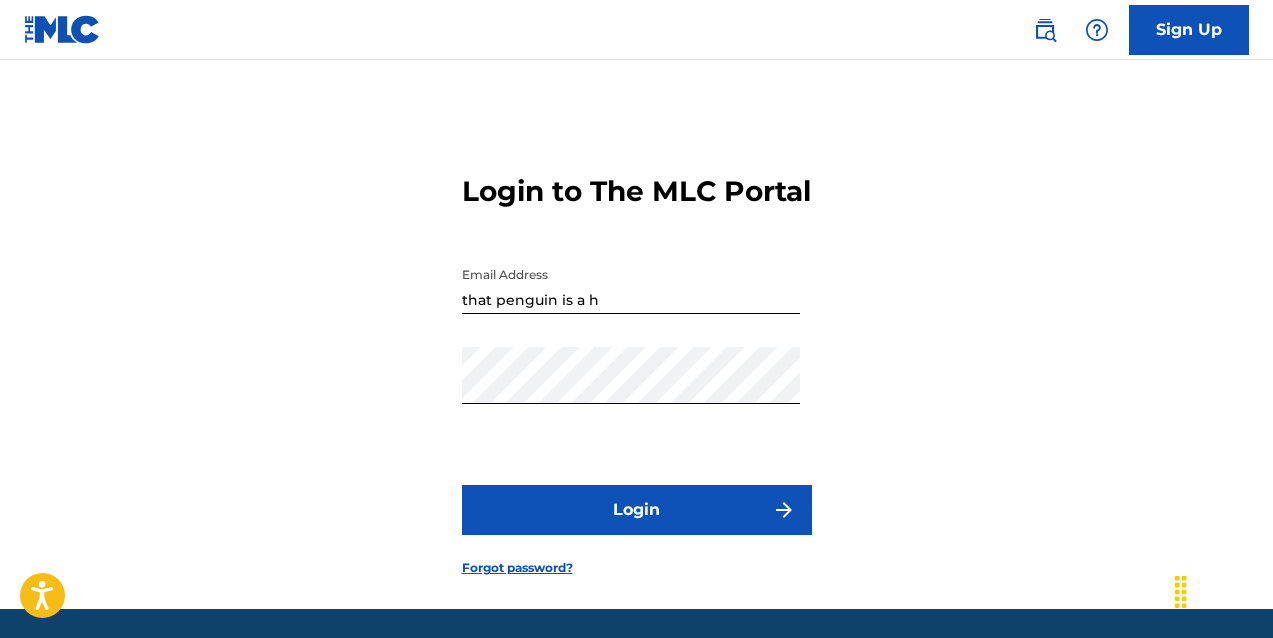 click at bounding box center (62, 29) 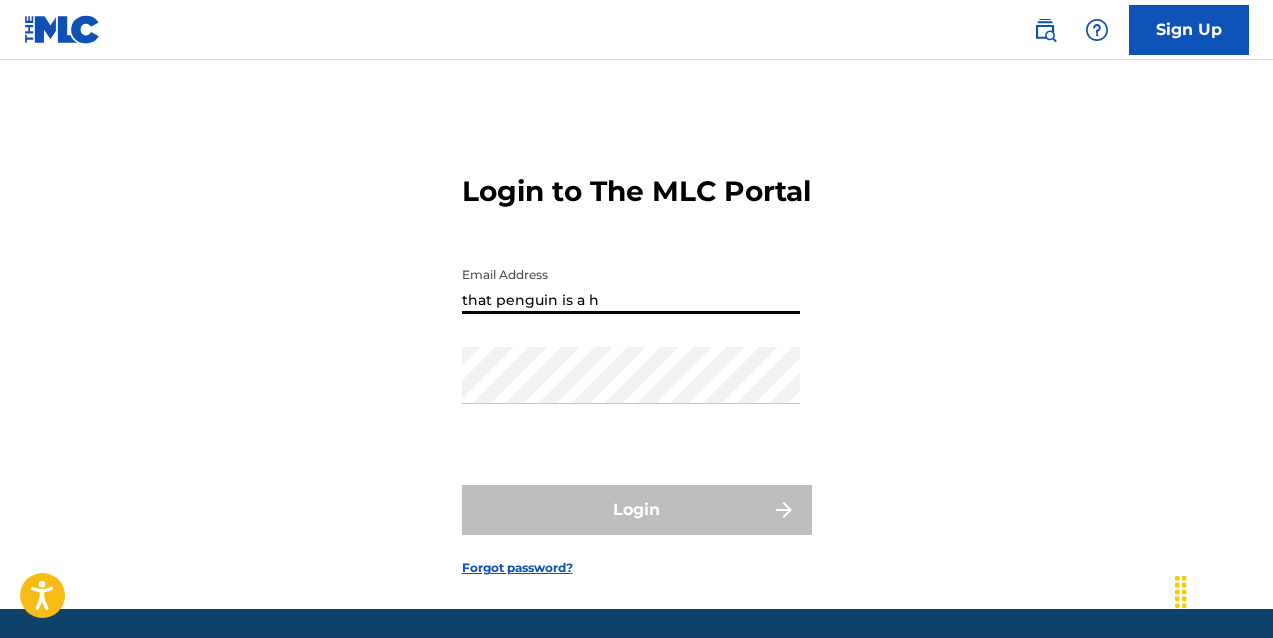 type on "that penguin is a h" 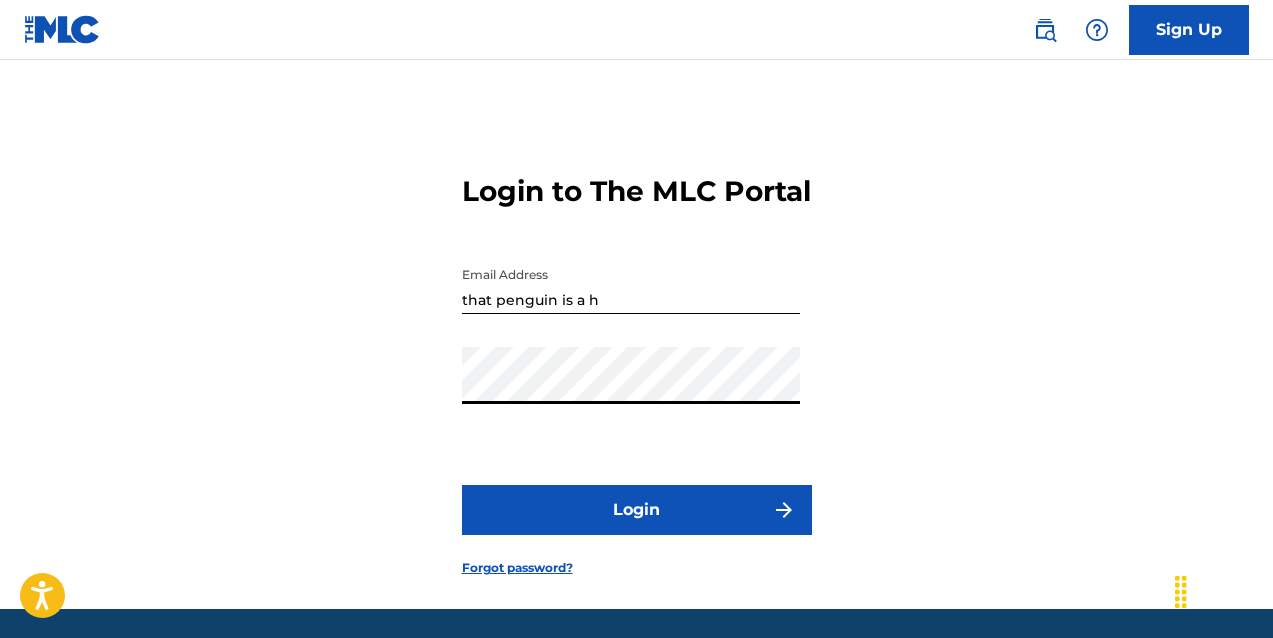 click on "Login" at bounding box center (637, 510) 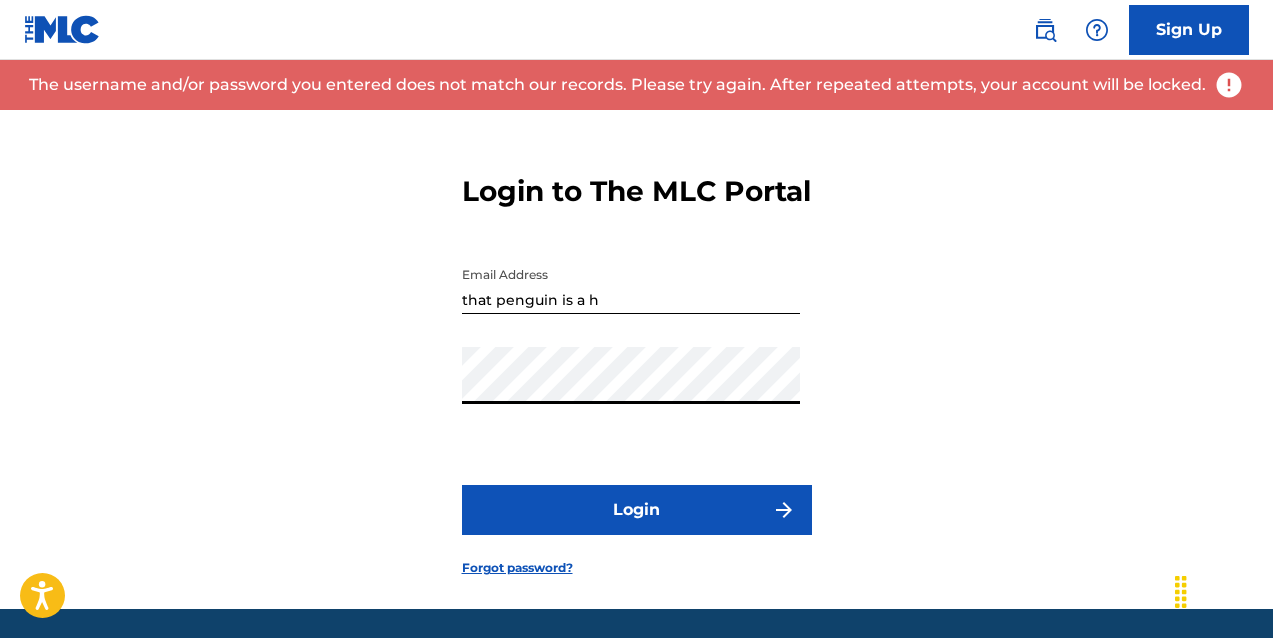 click on "Login" at bounding box center [637, 510] 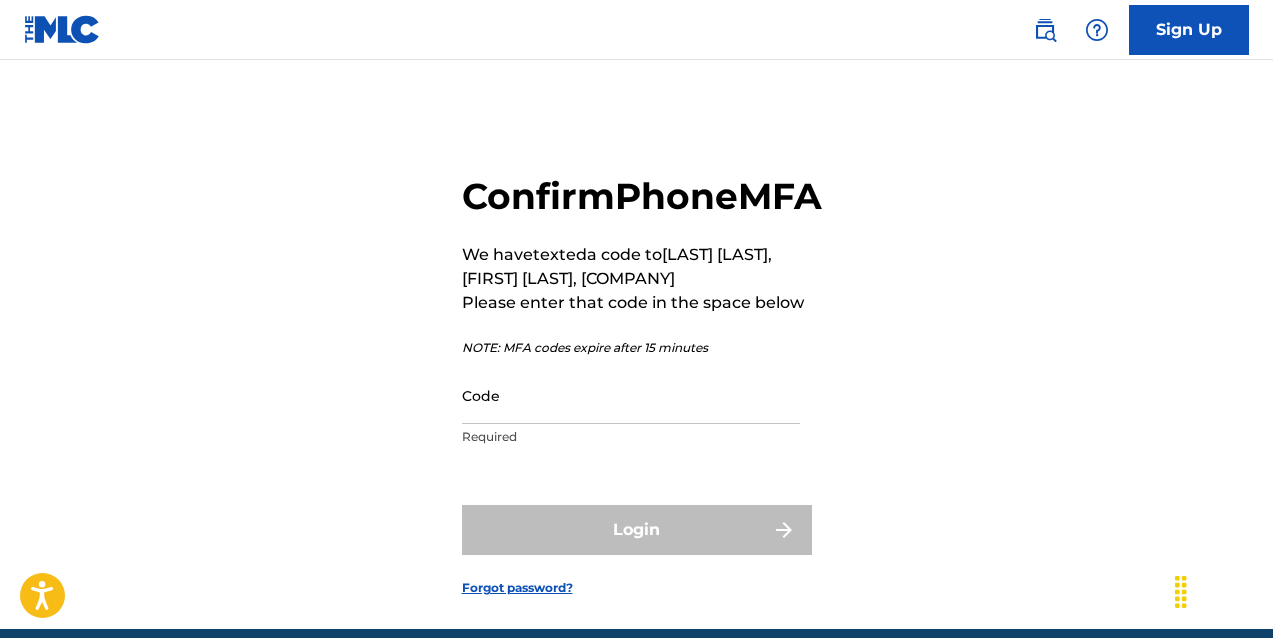 click on "Code" at bounding box center [631, 395] 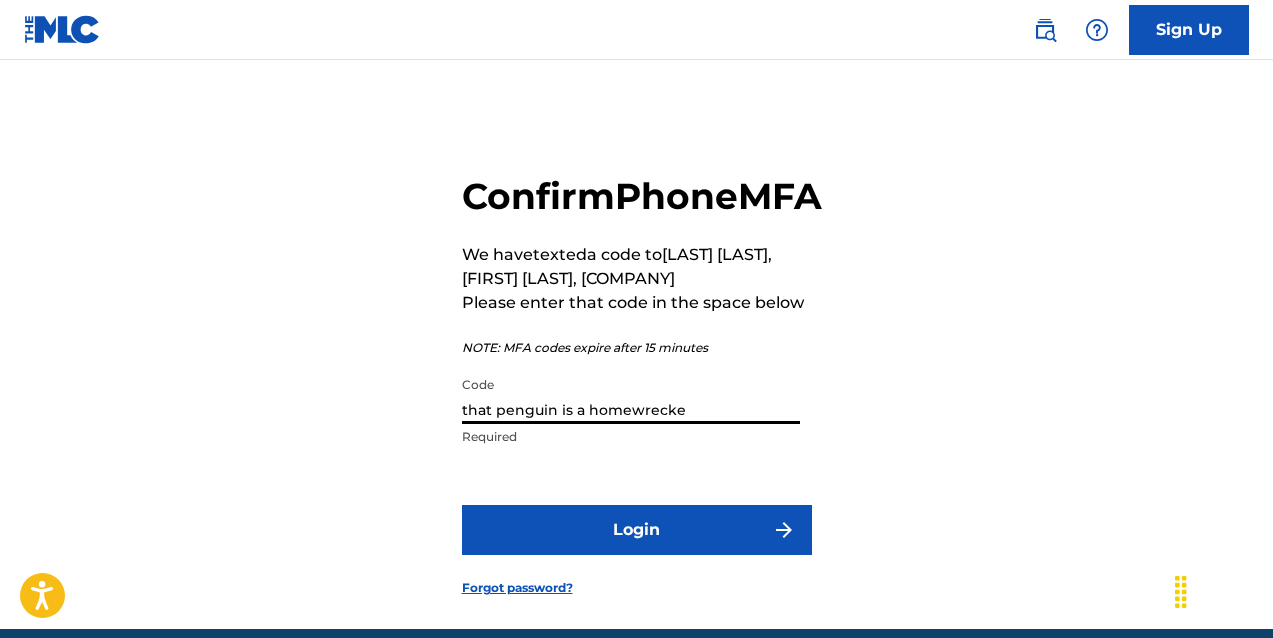 type on "that penguin is a homewrecke" 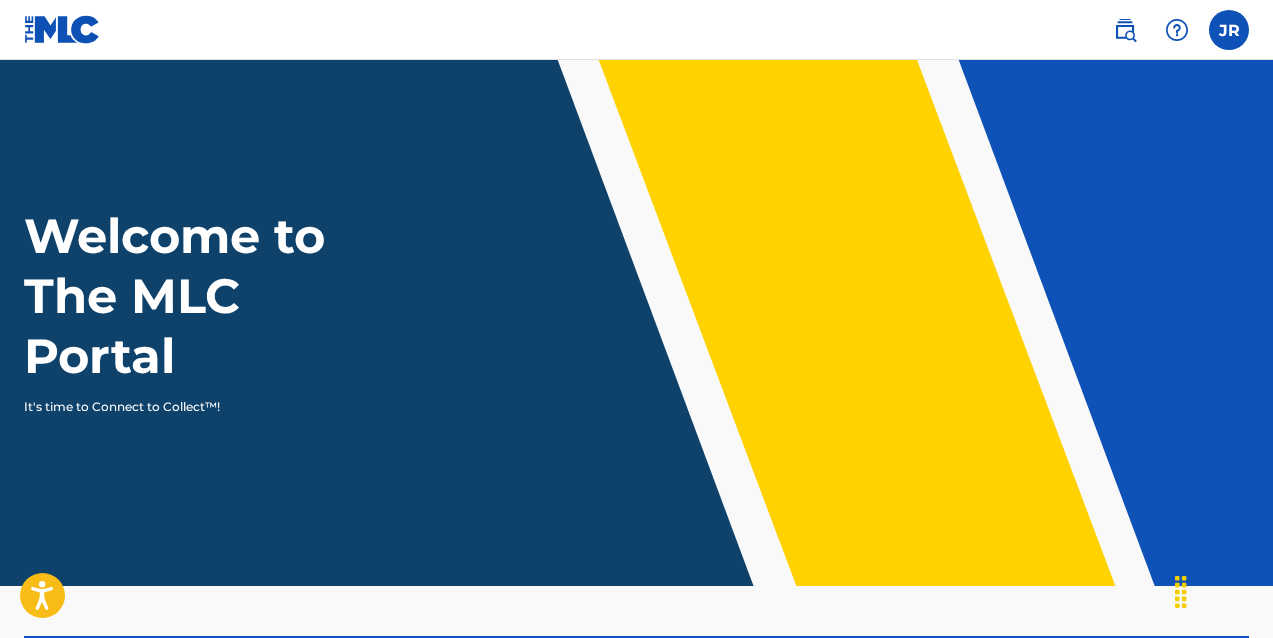 scroll, scrollTop: 0, scrollLeft: 0, axis: both 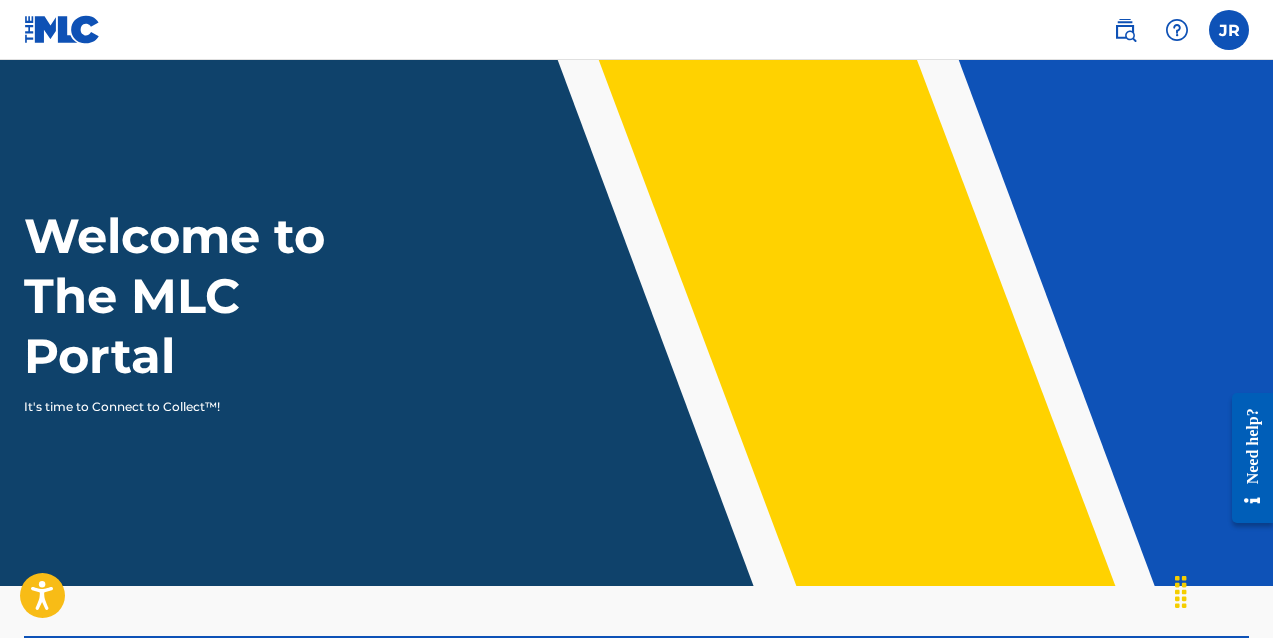 click at bounding box center (1125, 30) 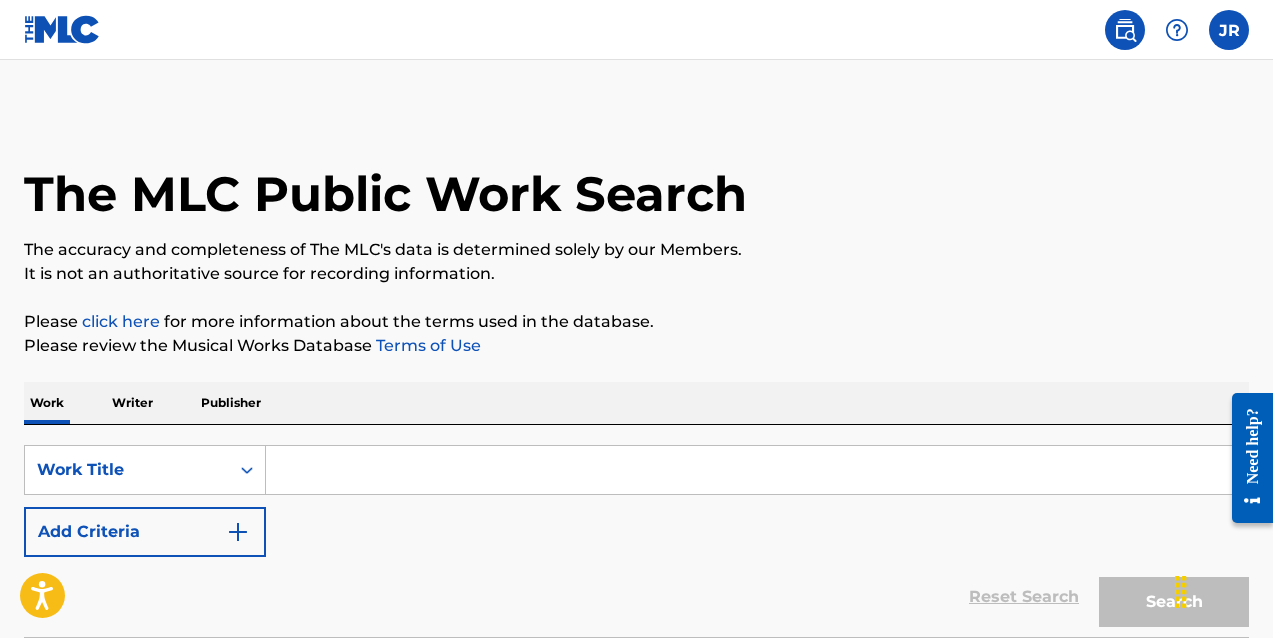 scroll, scrollTop: 0, scrollLeft: 0, axis: both 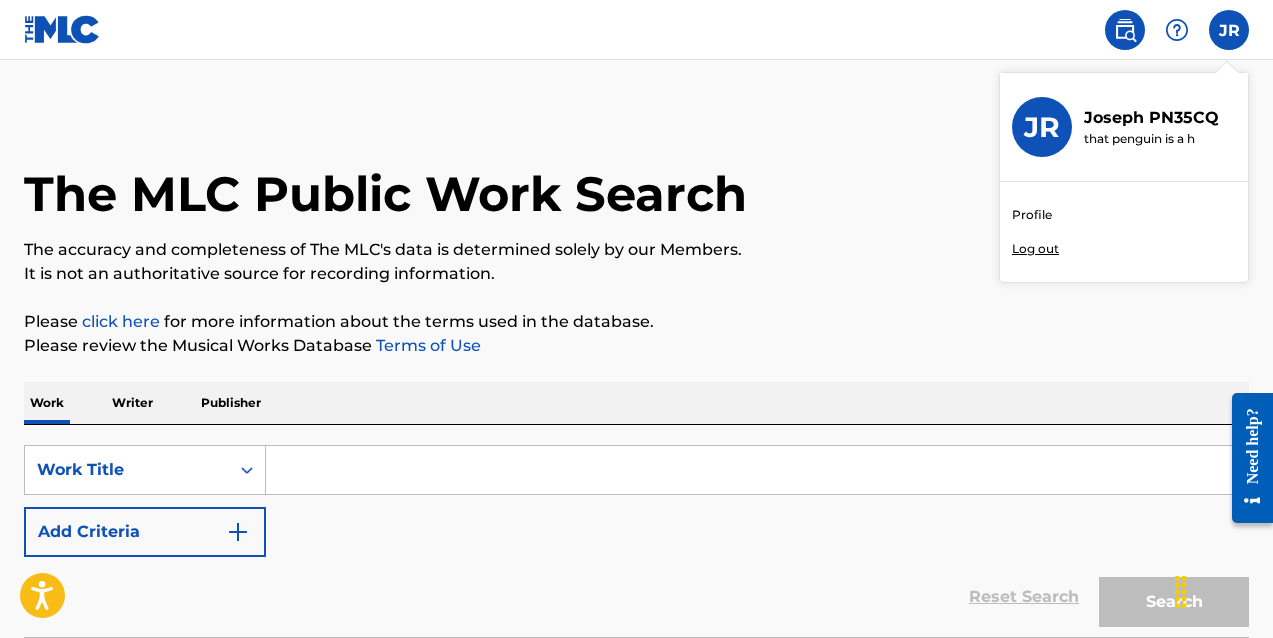 click on "[EMAIL]" at bounding box center (636, 405) 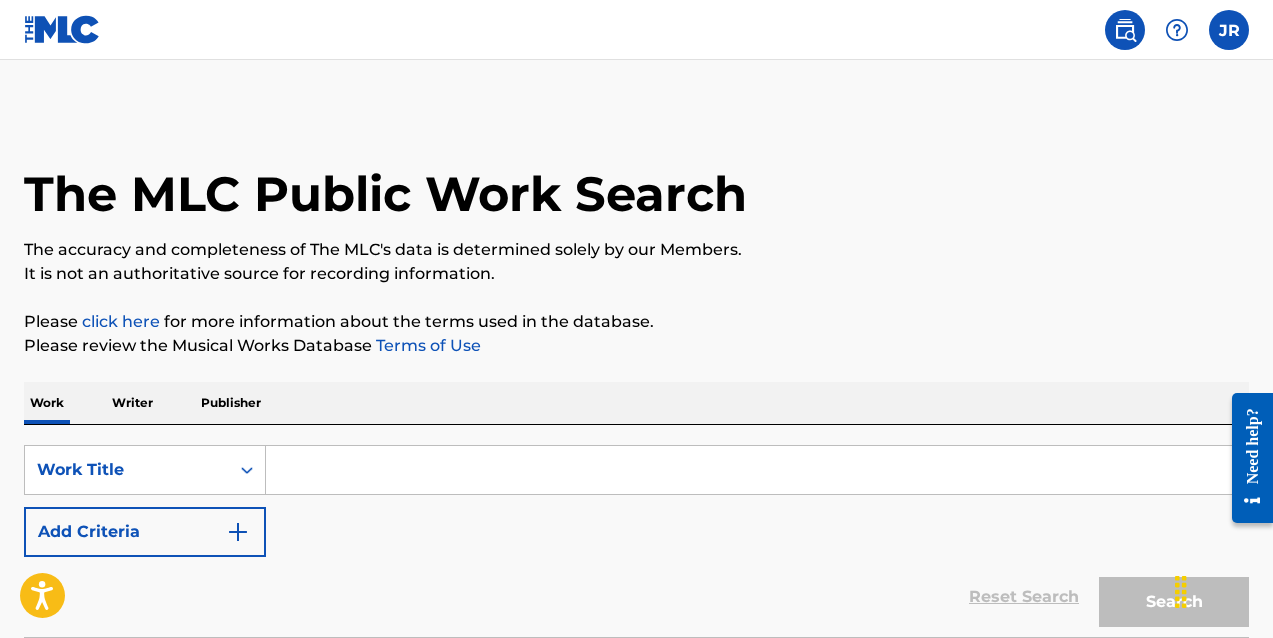 click at bounding box center (62, 29) 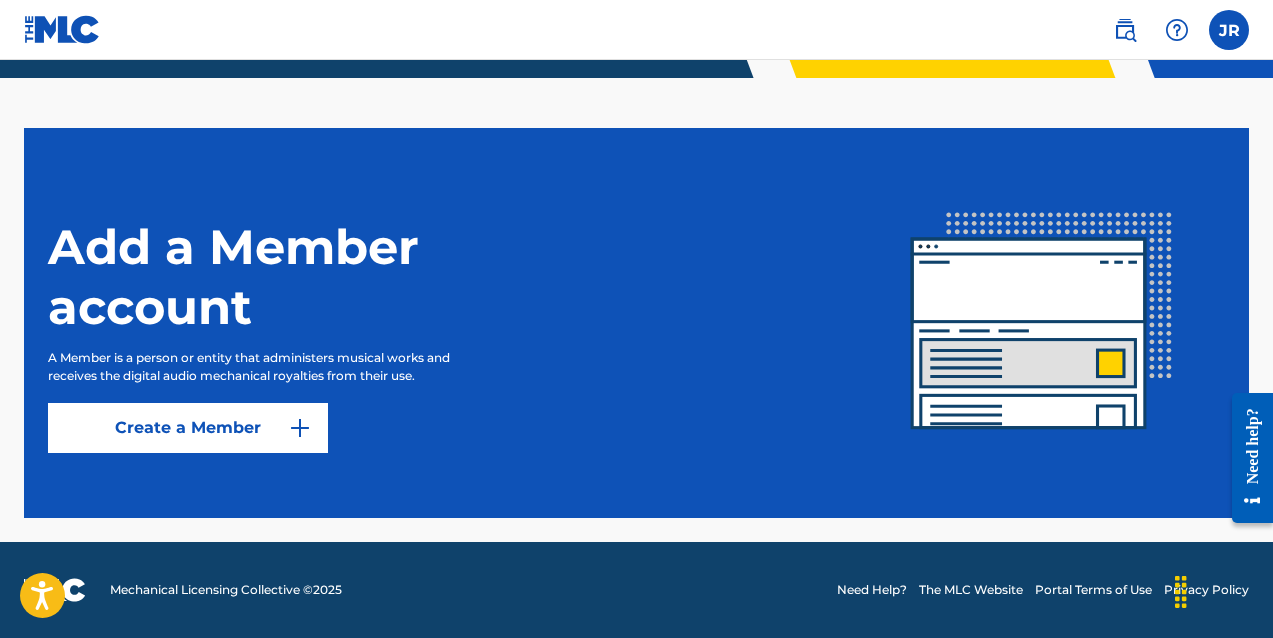 scroll, scrollTop: 508, scrollLeft: 0, axis: vertical 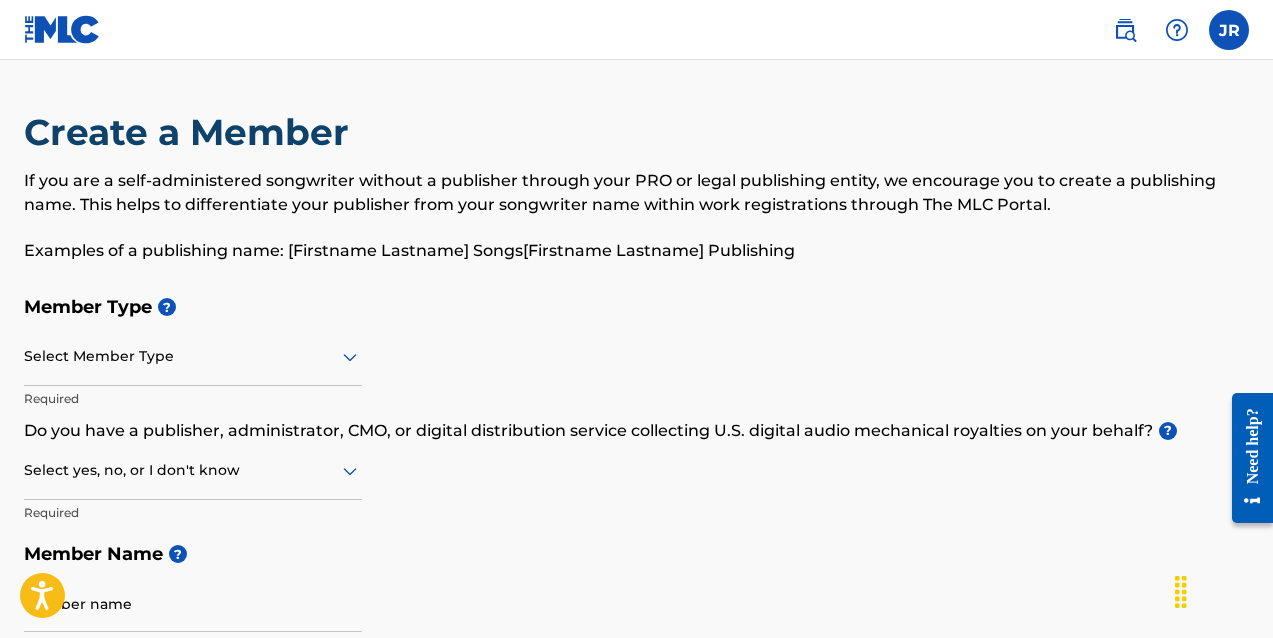 click at bounding box center [193, 356] 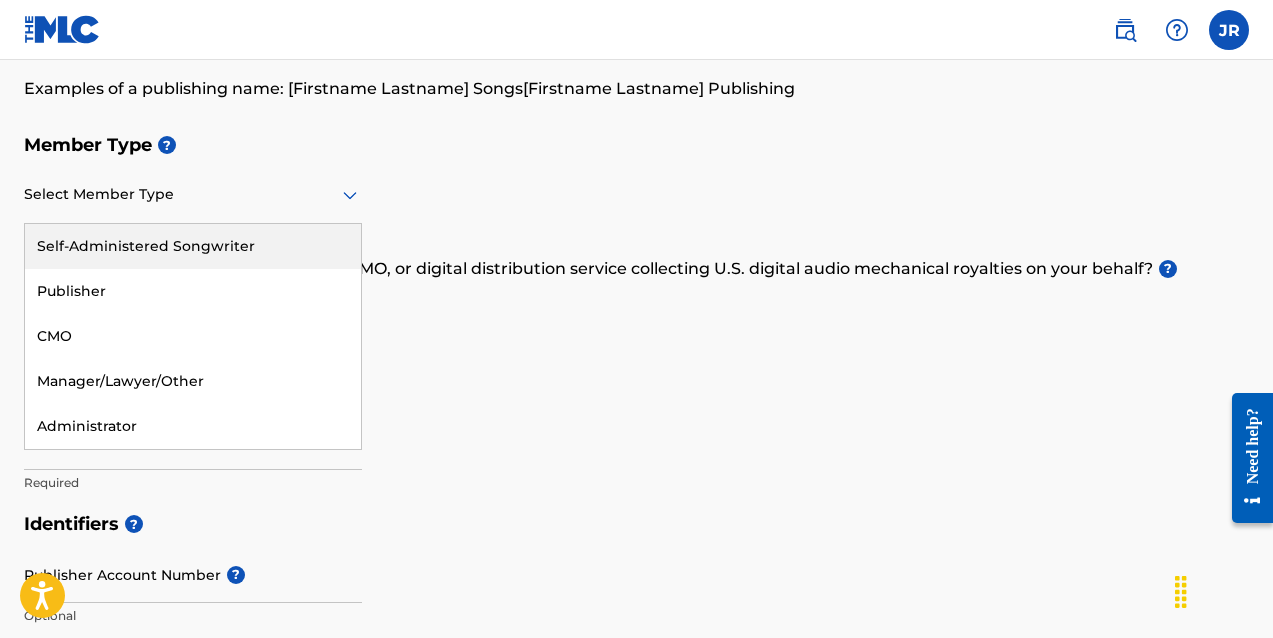scroll, scrollTop: 164, scrollLeft: 0, axis: vertical 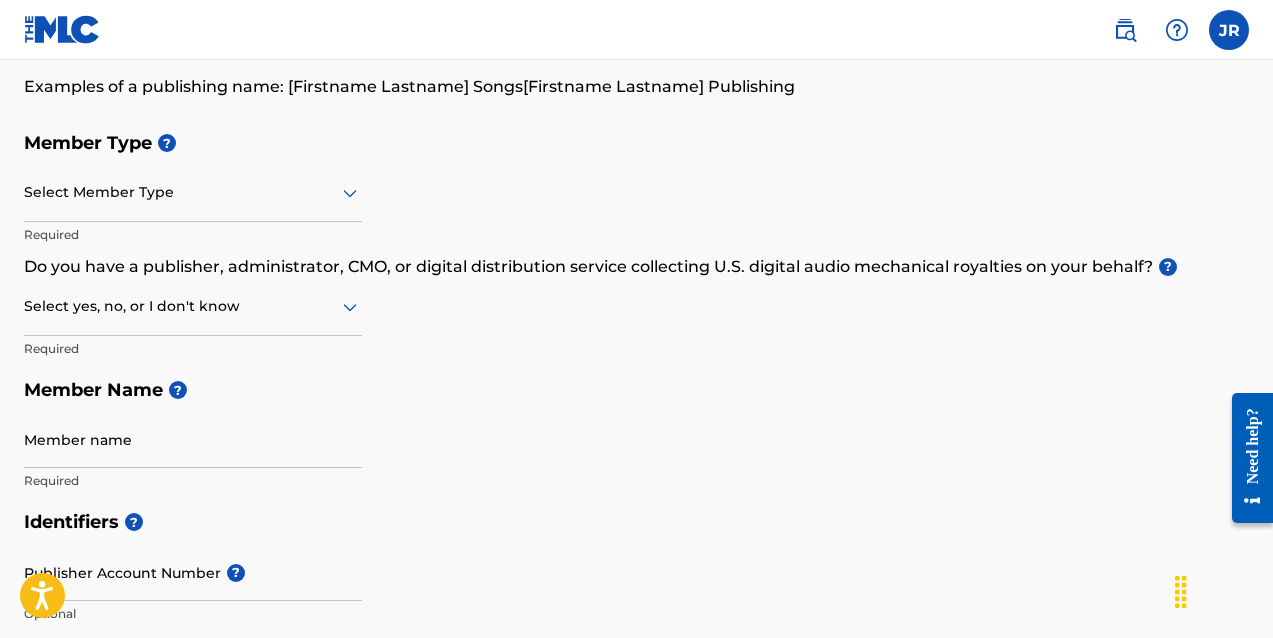 click on "Member Type ? Select Member Type Required Do you have a publisher, administrator, CMO, or digital distribution service collecting U.S. digital audio mechanical royalties on your behalf? ? Select yes, no, or I don't know Required Member Name ? Member name Required" at bounding box center [636, 311] 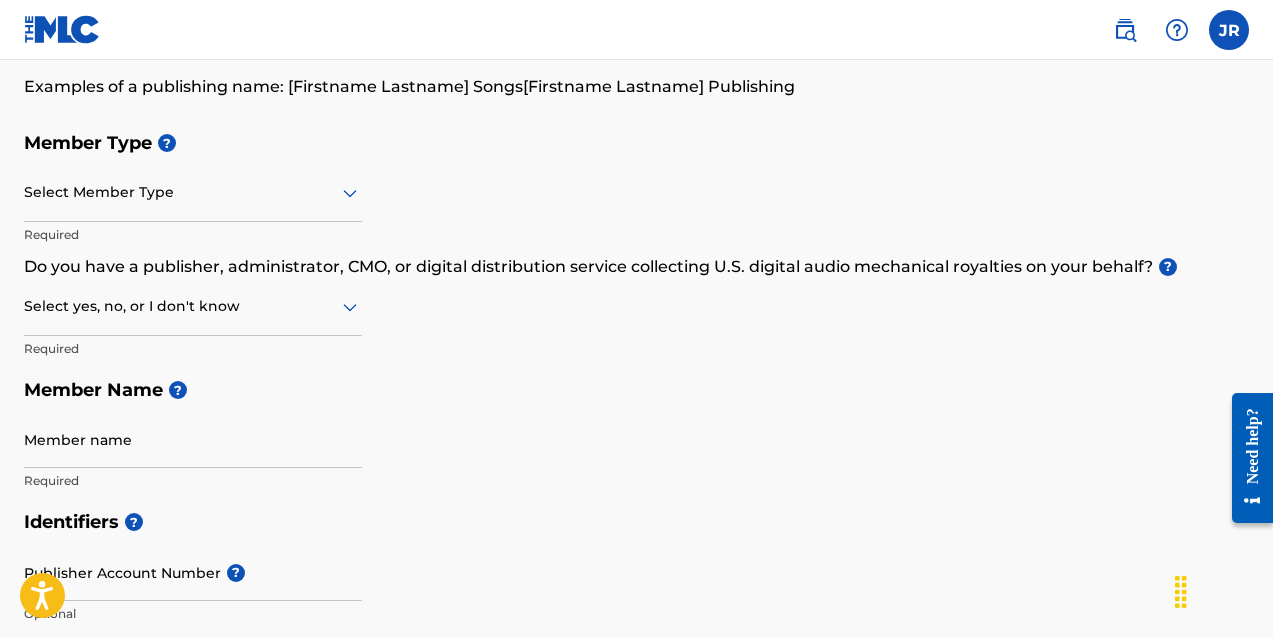 scroll, scrollTop: 182, scrollLeft: 0, axis: vertical 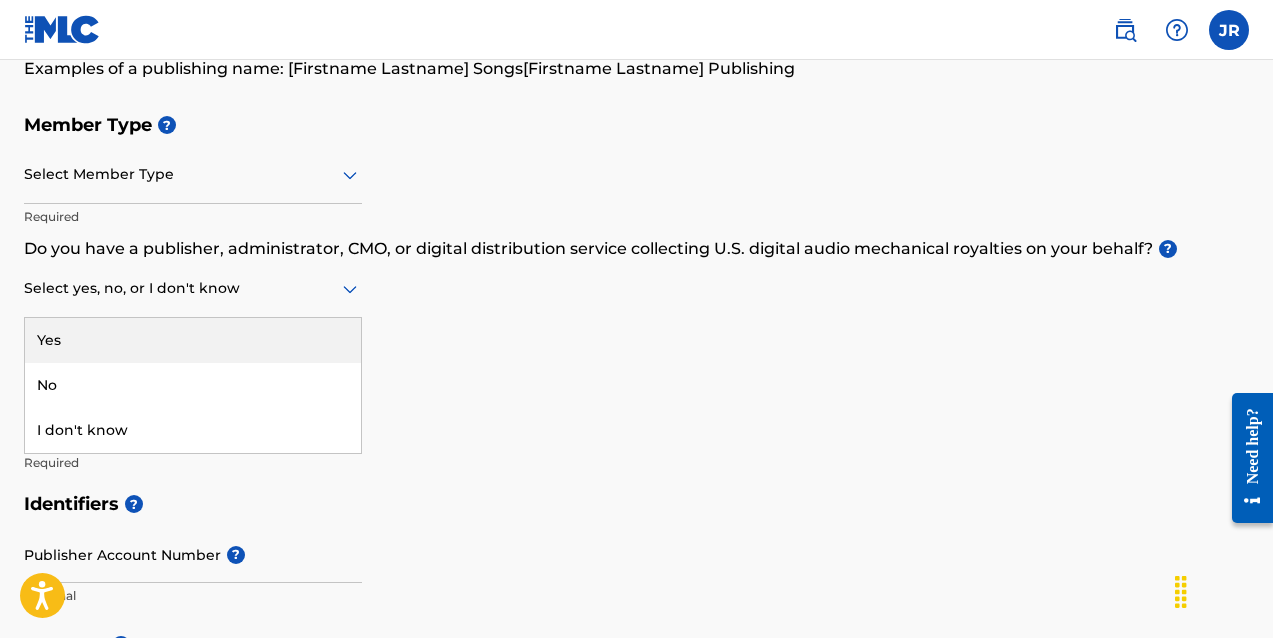 click at bounding box center [193, 288] 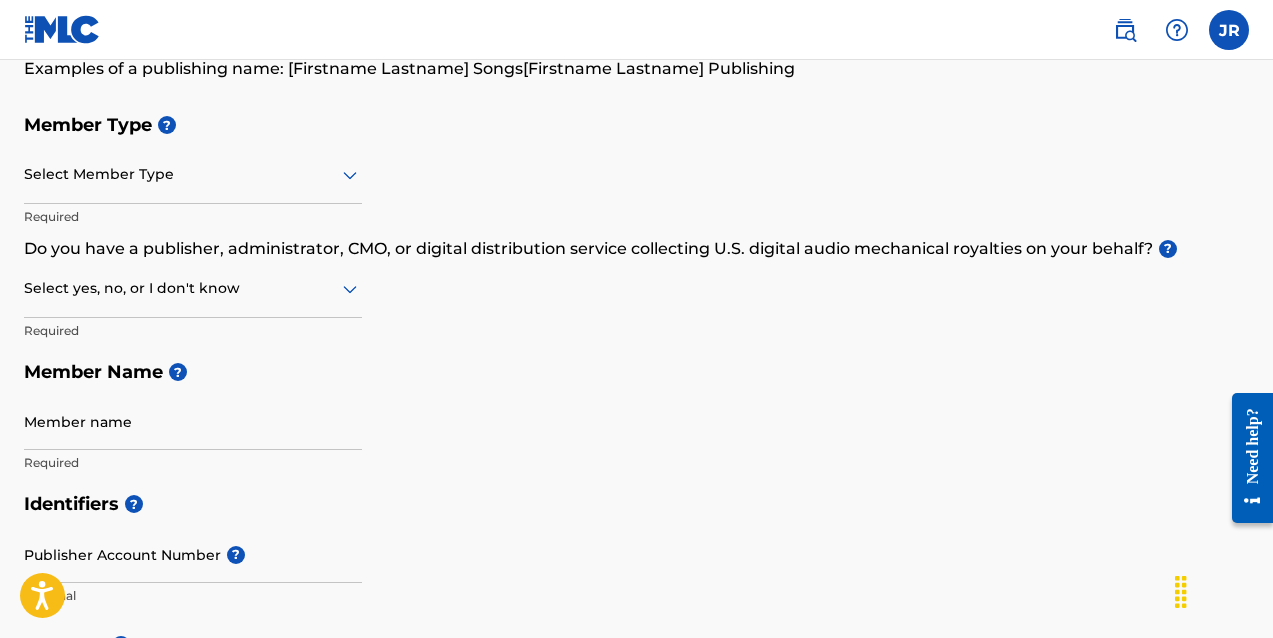 click on "Member Type ? Select Member Type Required Do you have a publisher, administrator, CMO, or digital distribution service collecting U.S. digital audio mechanical royalties on your behalf? ? Select yes, no, or I don't know Required Member Name ? Member name Required" at bounding box center [636, 293] 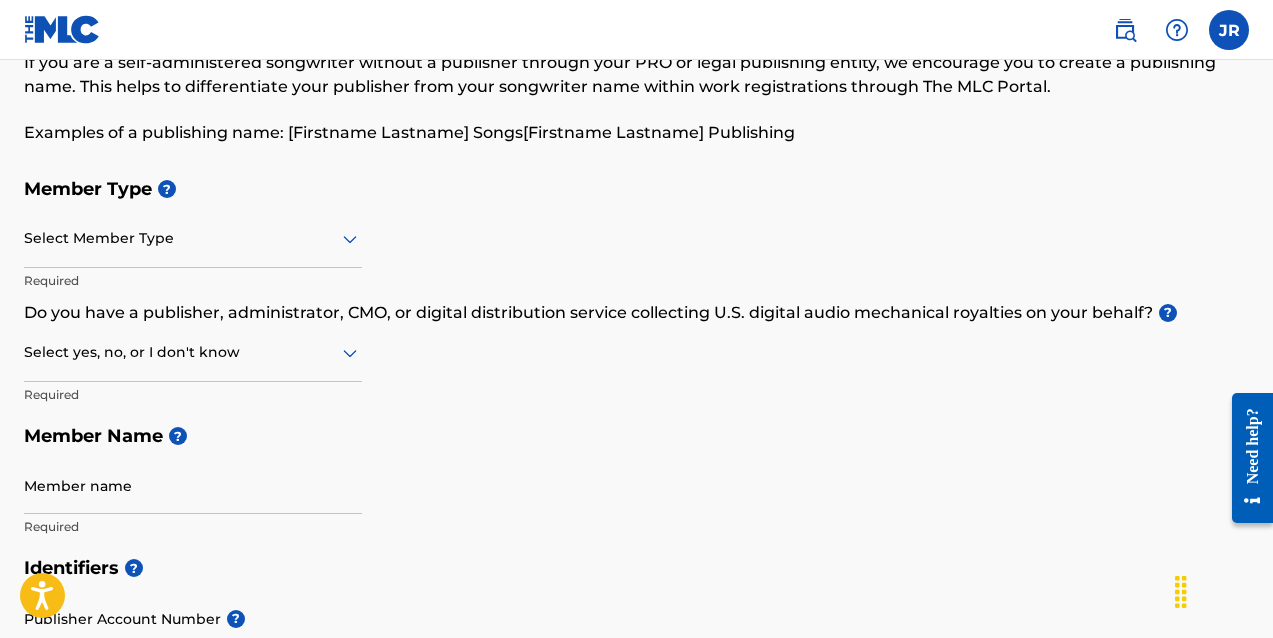 scroll, scrollTop: 111, scrollLeft: 0, axis: vertical 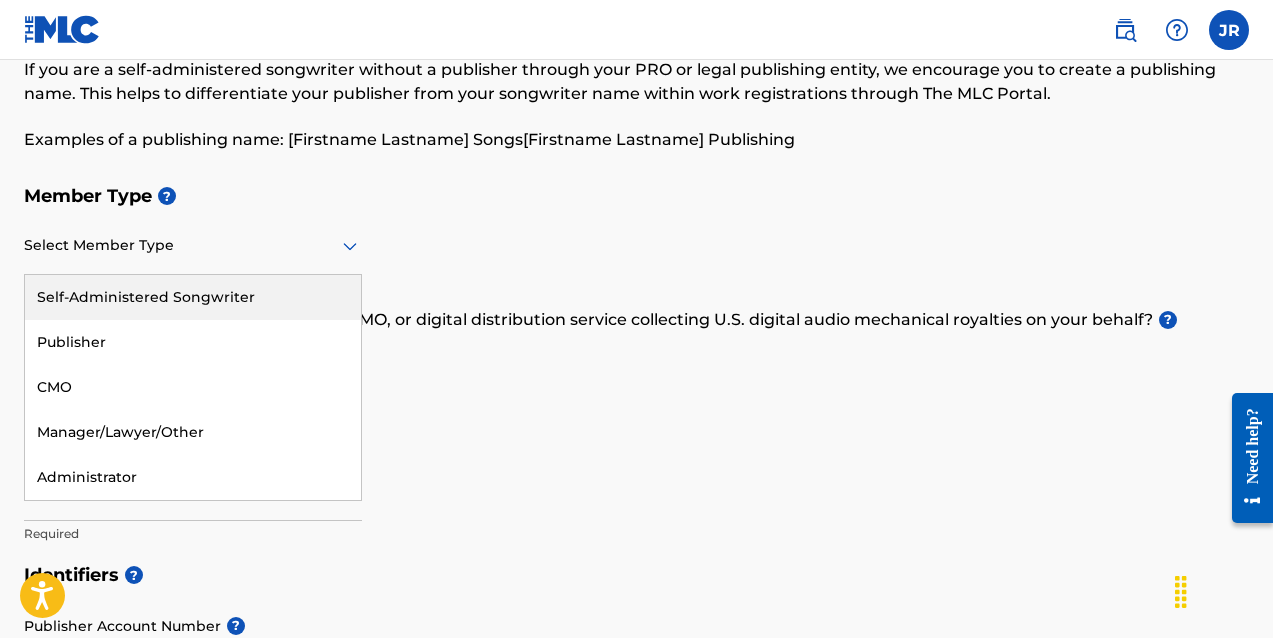 click 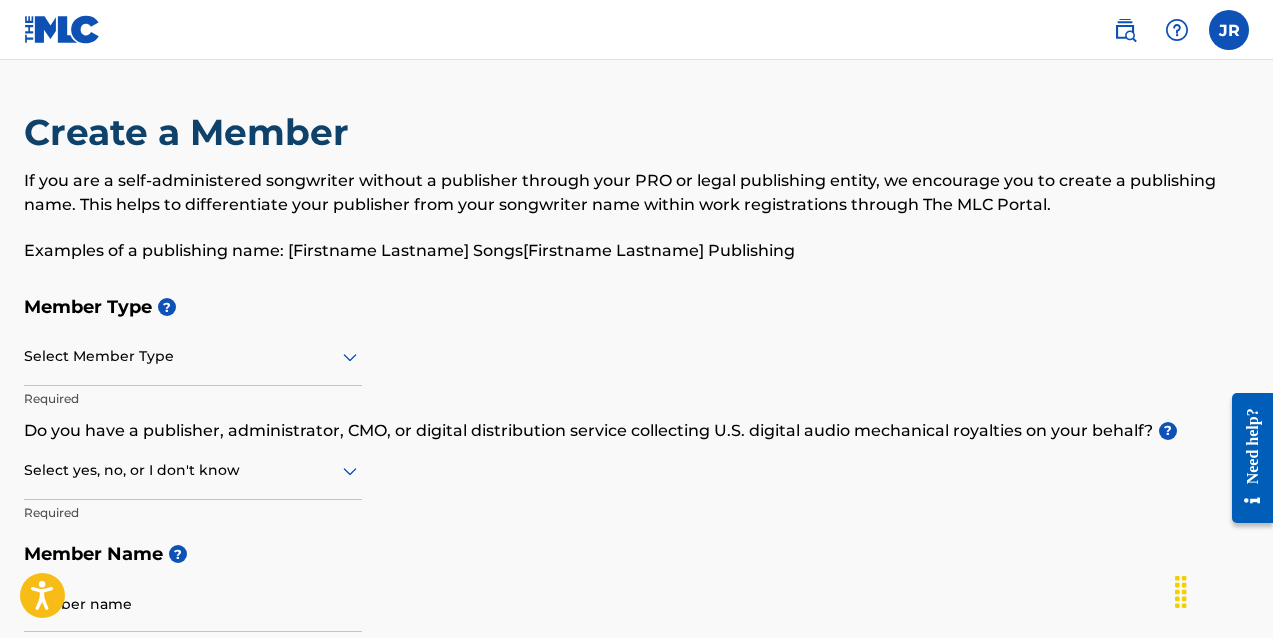 scroll, scrollTop: 0, scrollLeft: 0, axis: both 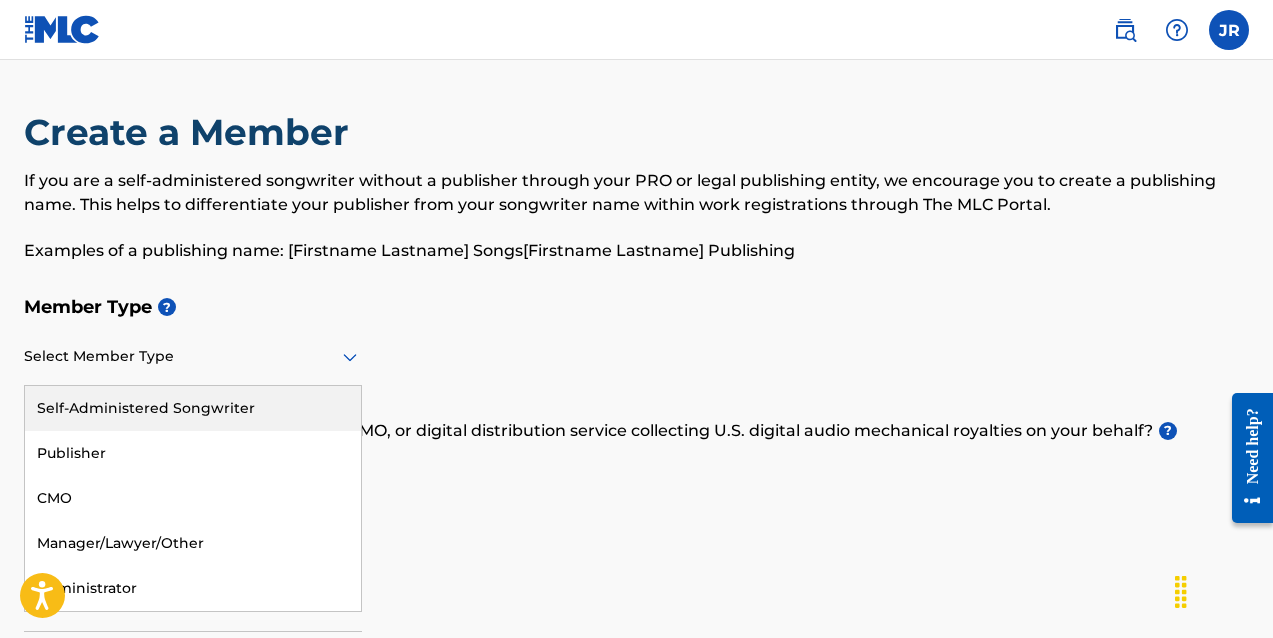click on "Select Member Type" at bounding box center (193, 357) 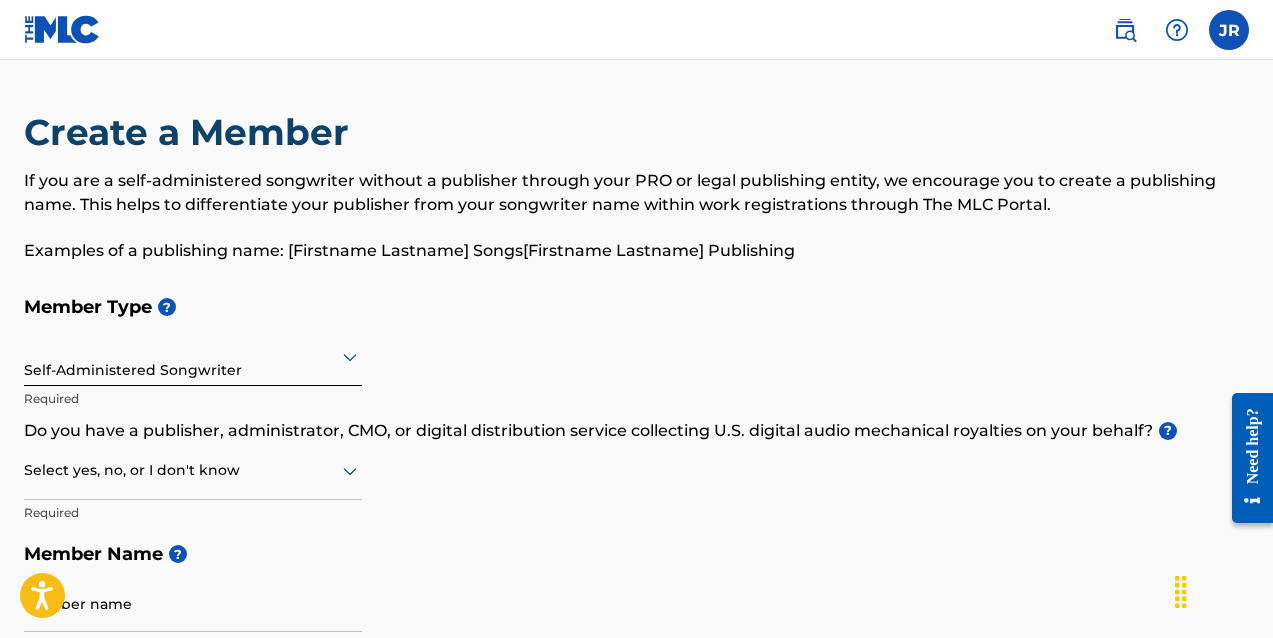 click on "Member Type ?" at bounding box center (636, 307) 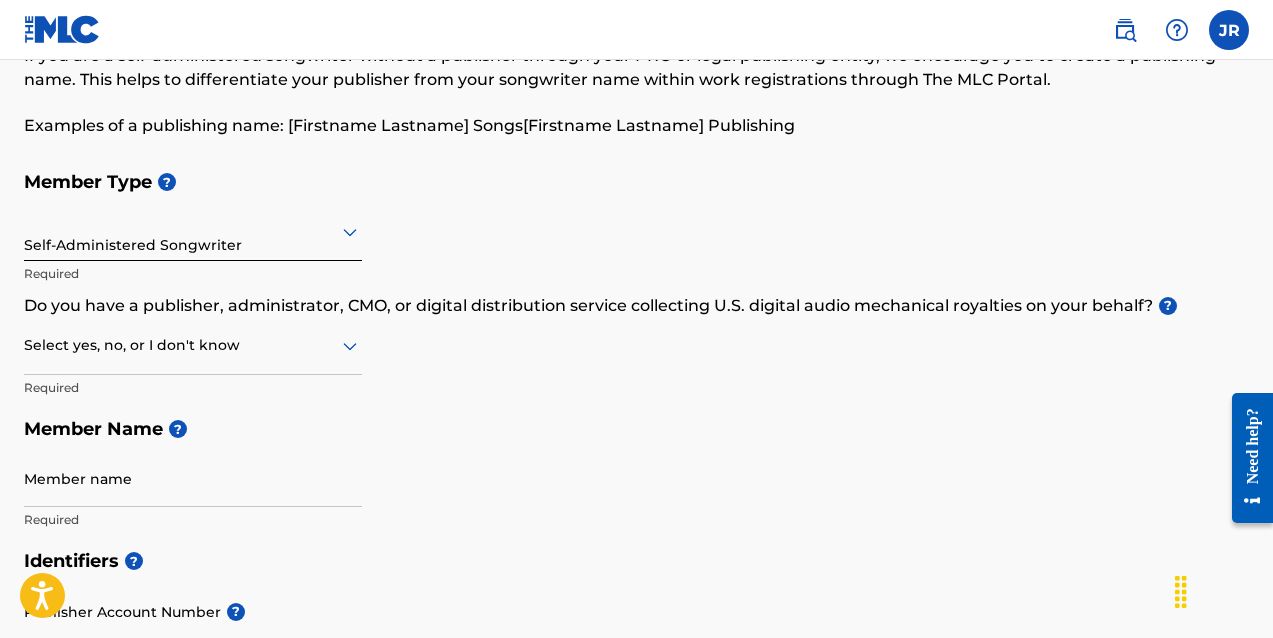 scroll, scrollTop: 172, scrollLeft: 0, axis: vertical 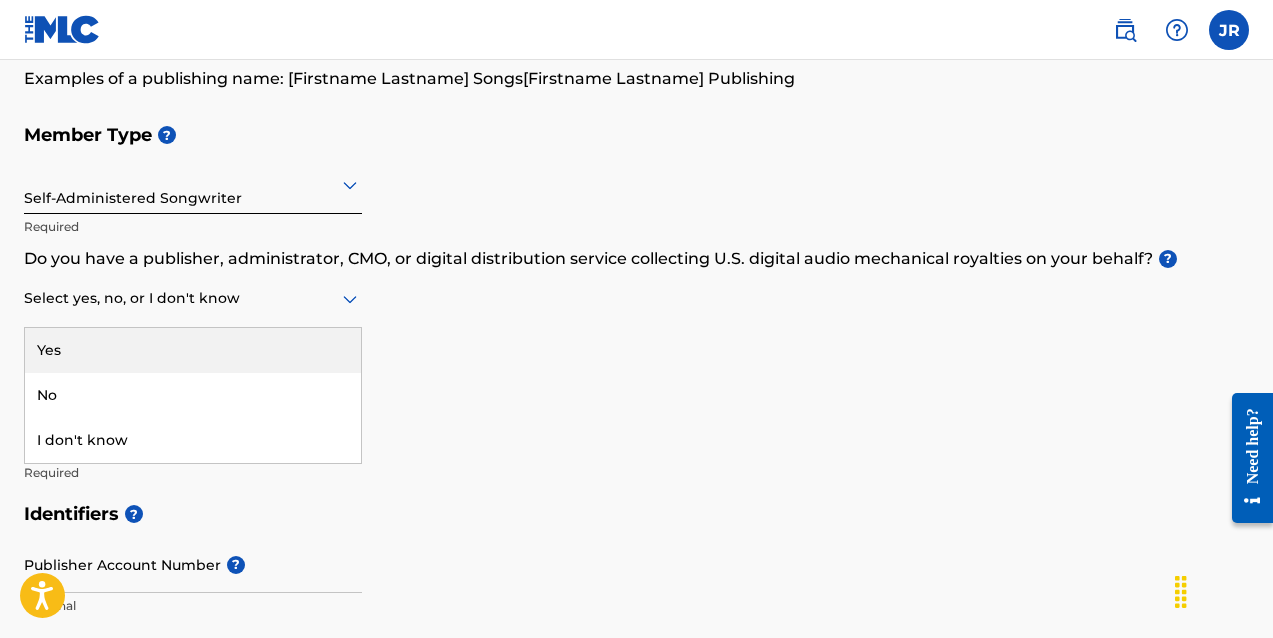 click 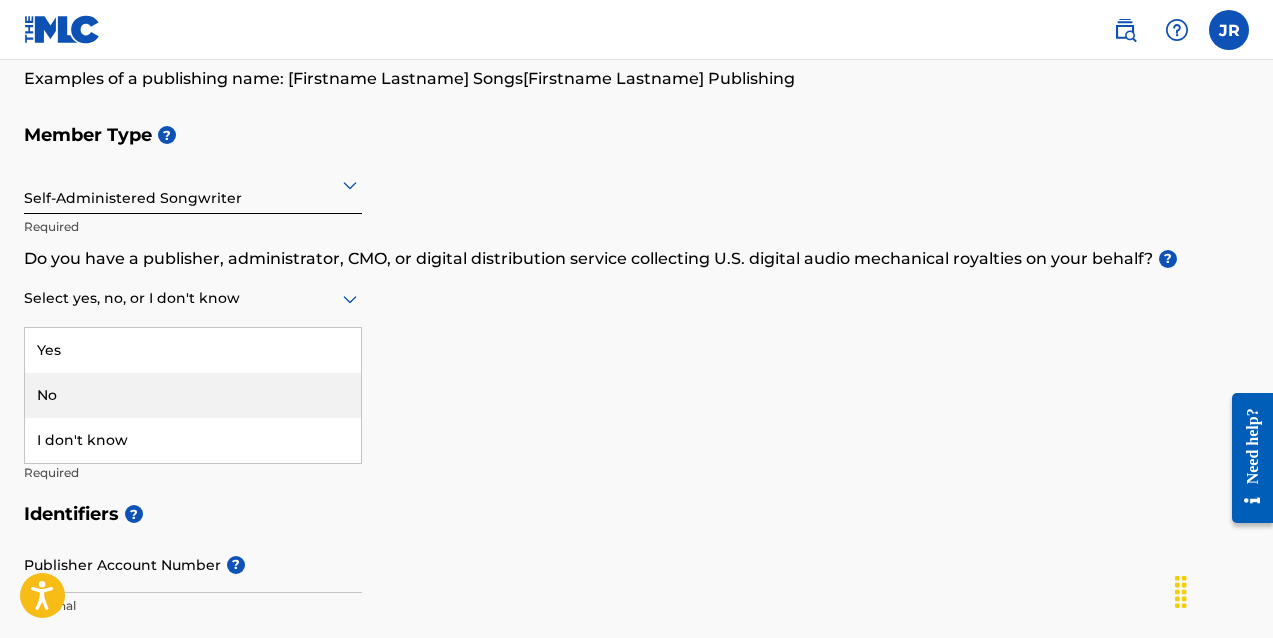 click on "No" at bounding box center (193, 395) 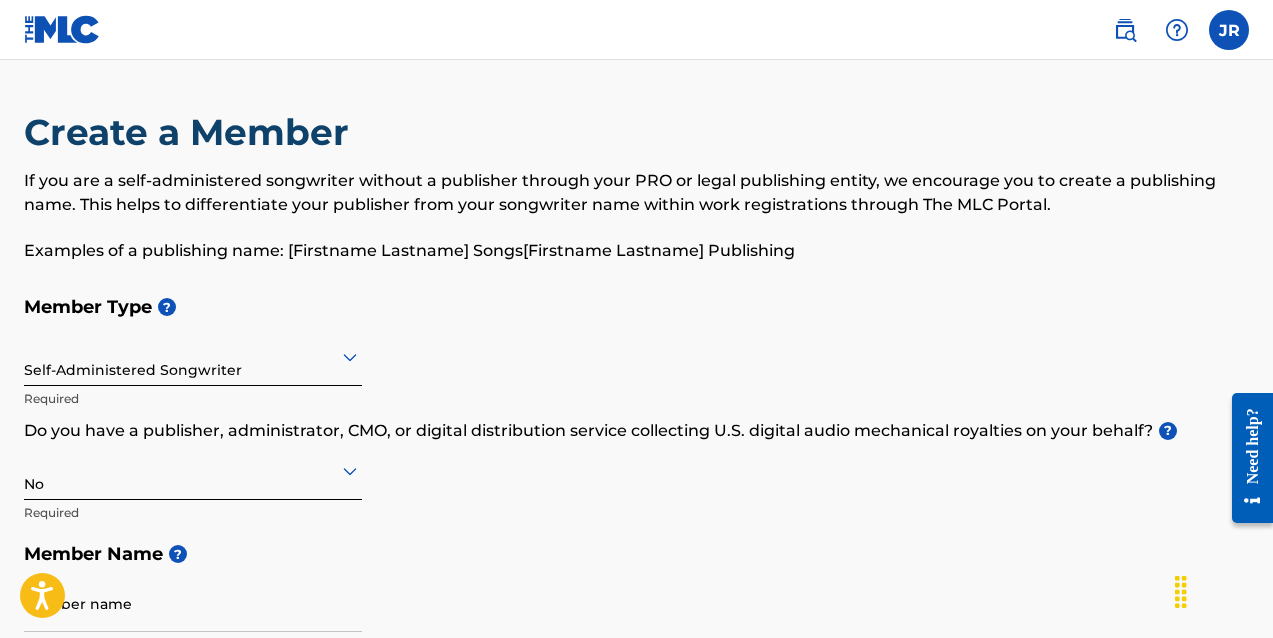 scroll, scrollTop: 0, scrollLeft: 0, axis: both 